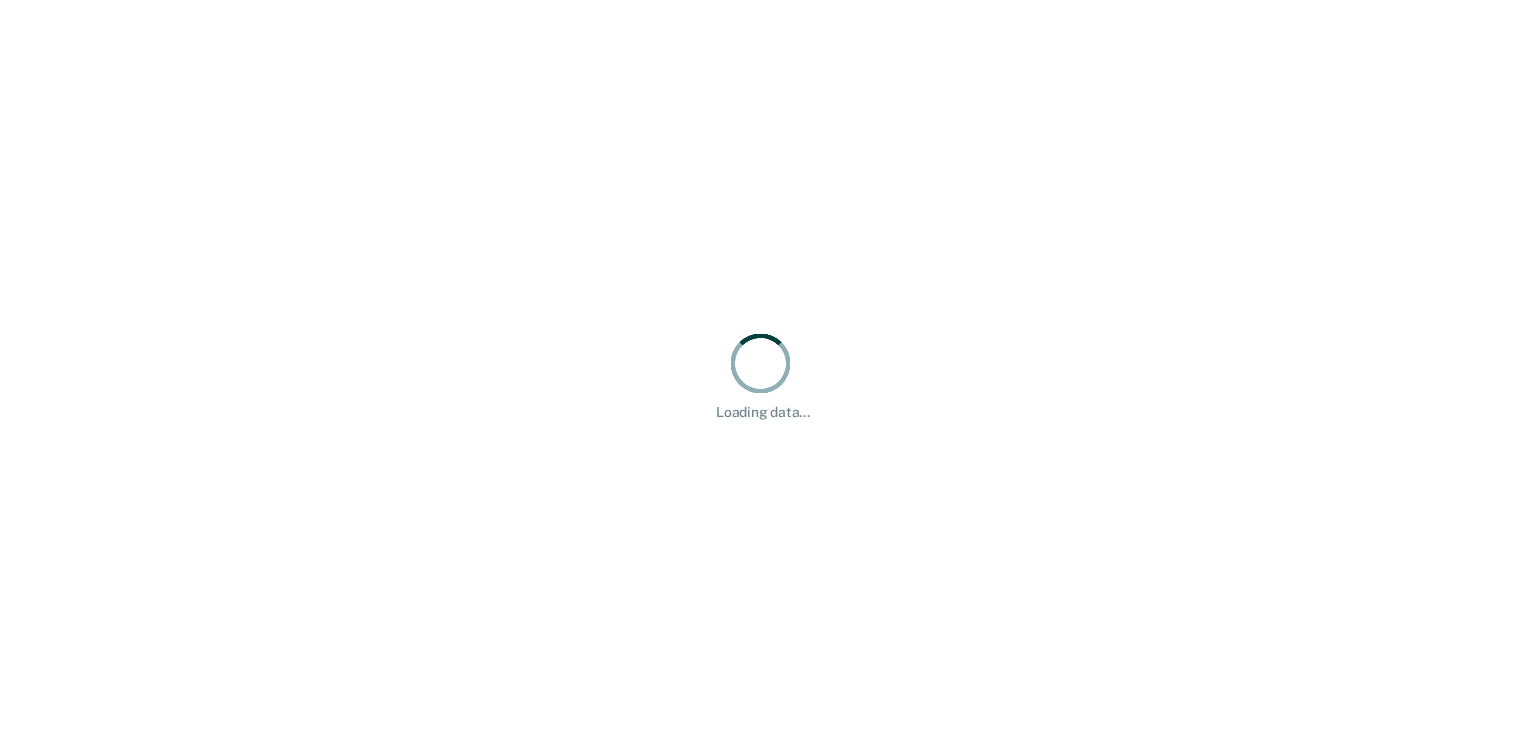 scroll, scrollTop: 0, scrollLeft: 0, axis: both 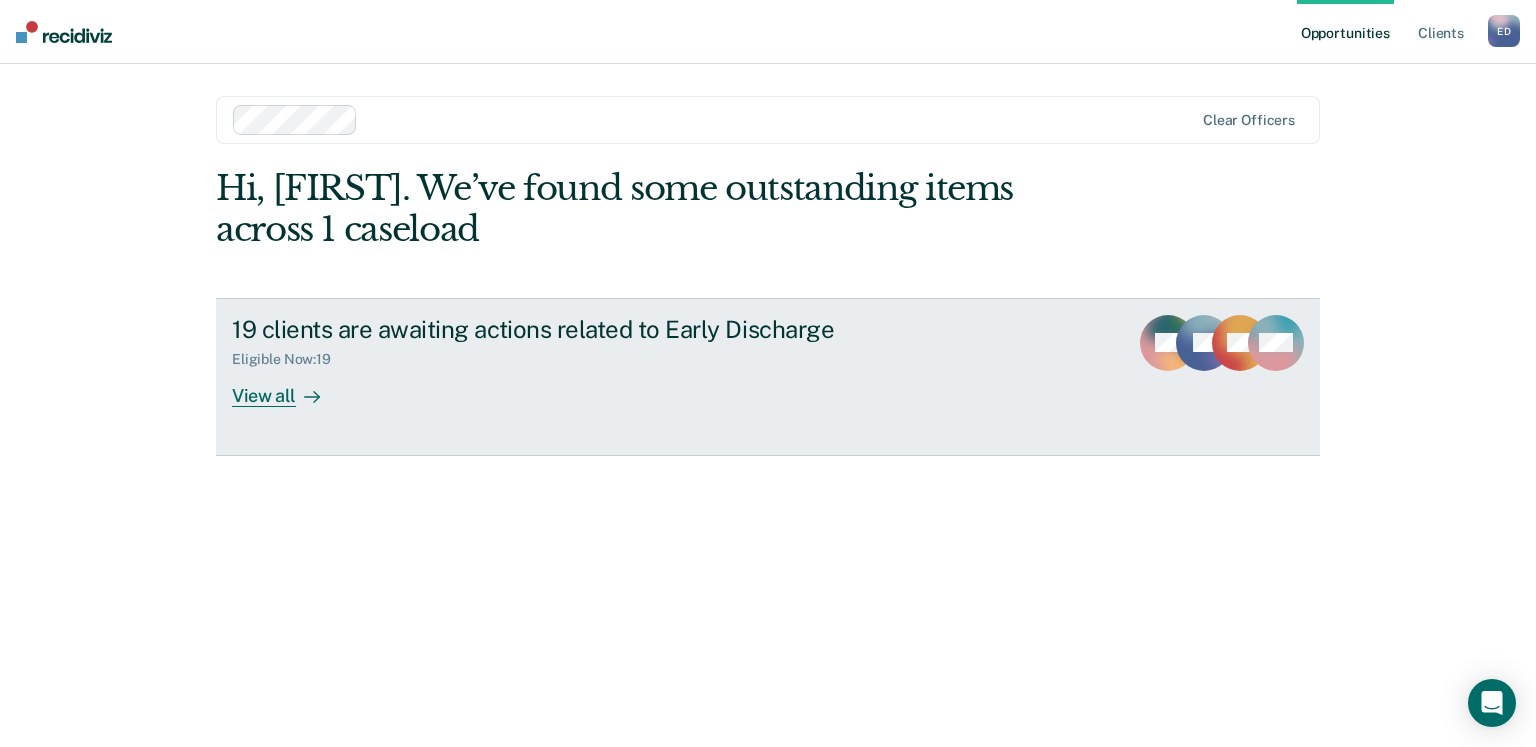 click at bounding box center [308, 395] 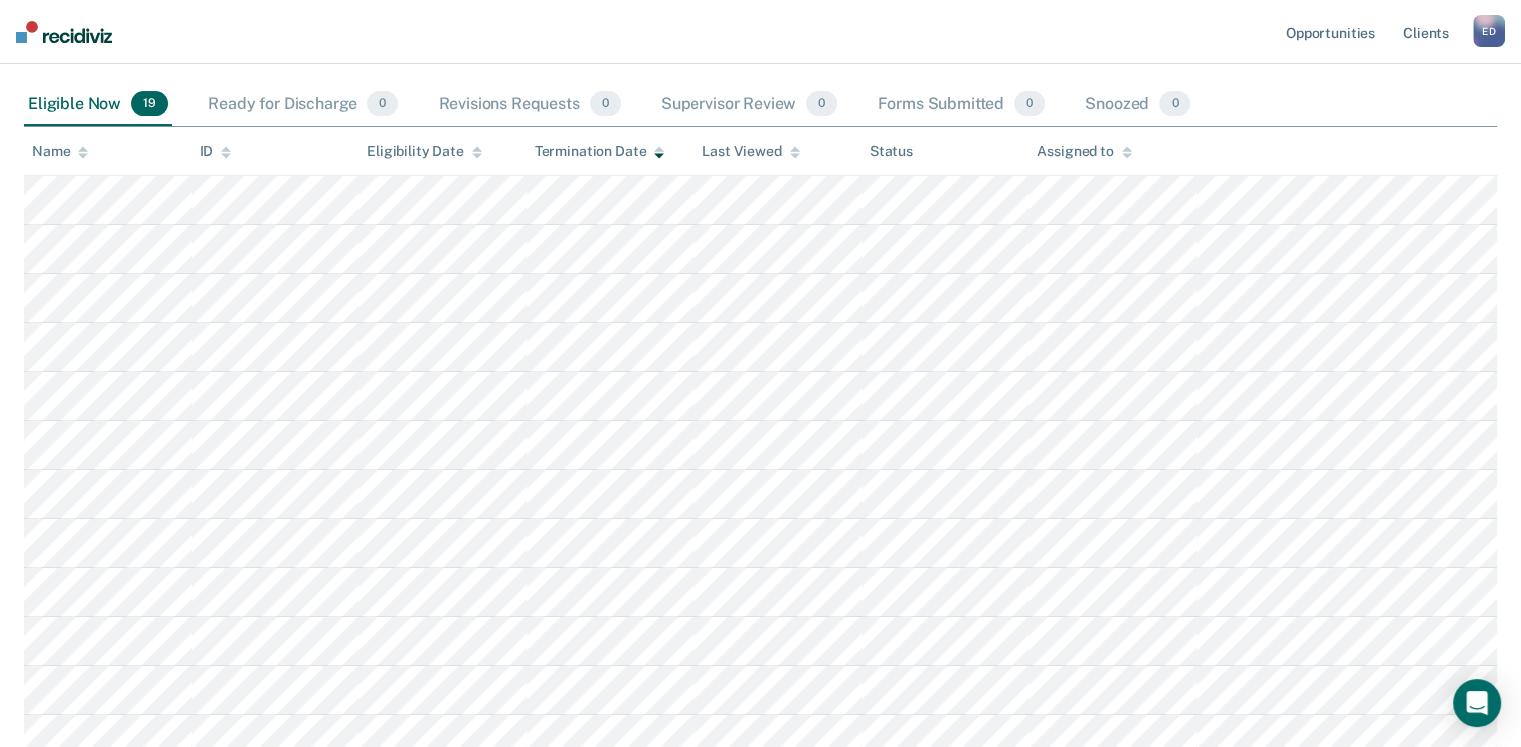 scroll, scrollTop: 0, scrollLeft: 0, axis: both 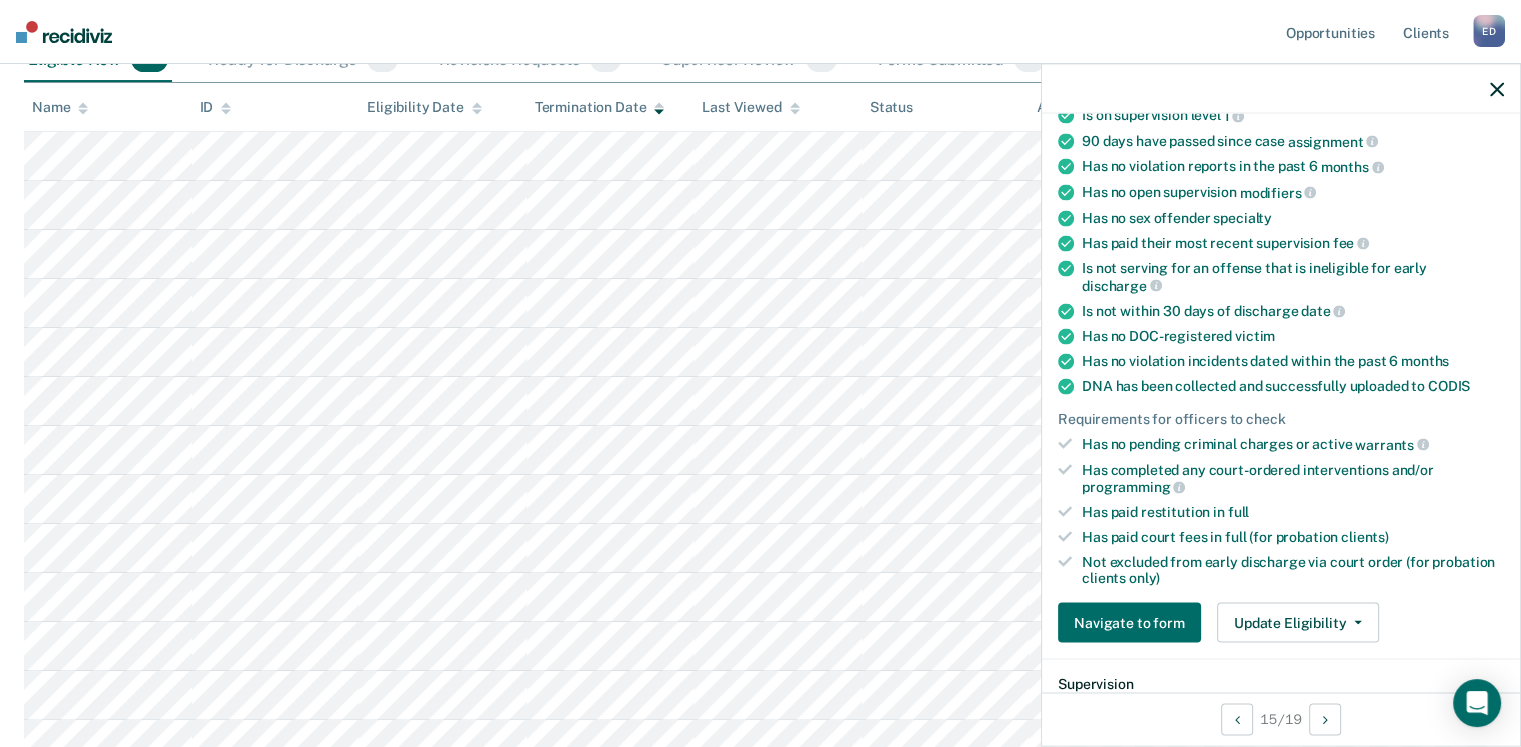 click on "ID" at bounding box center [276, 107] 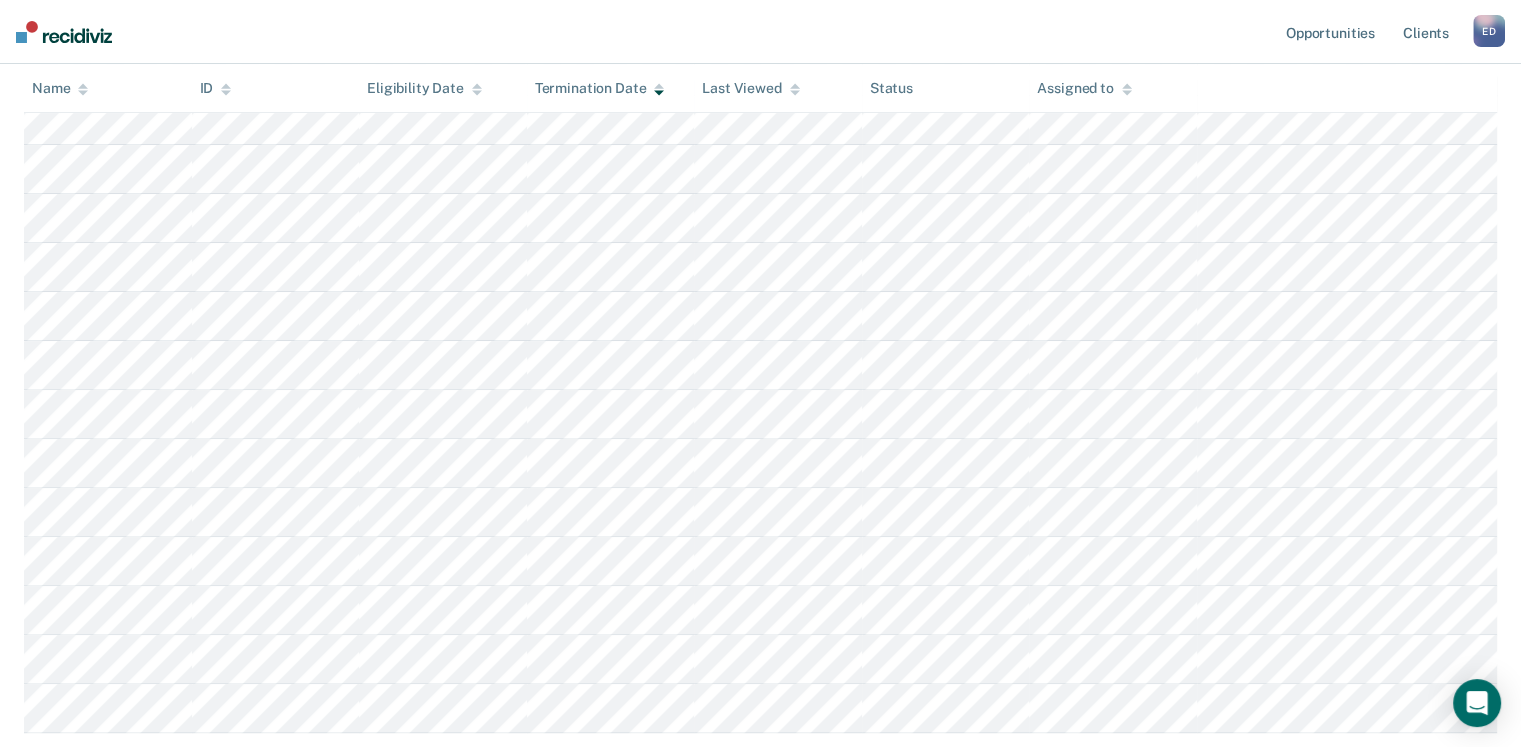scroll, scrollTop: 572, scrollLeft: 0, axis: vertical 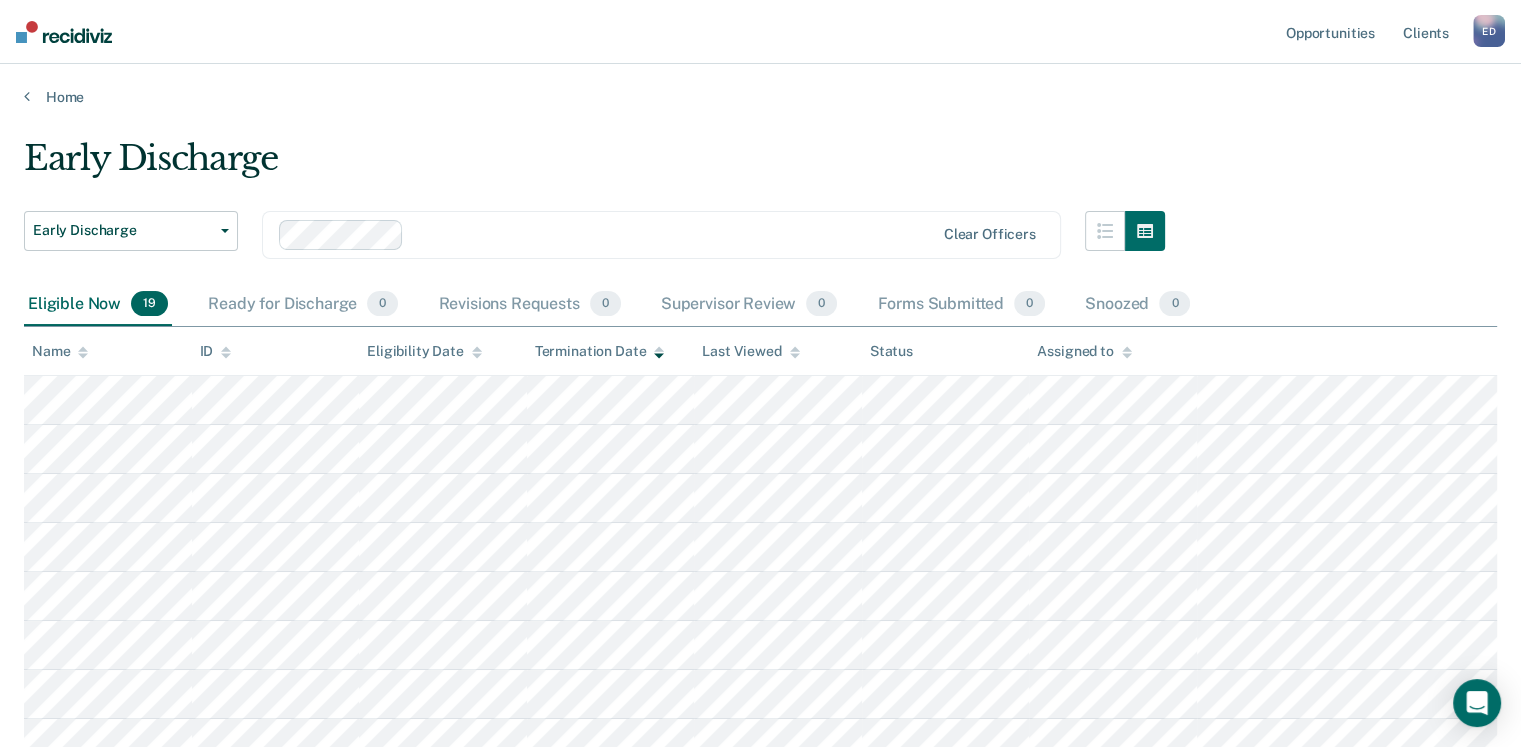 click on "Early Discharge" at bounding box center [594, 166] 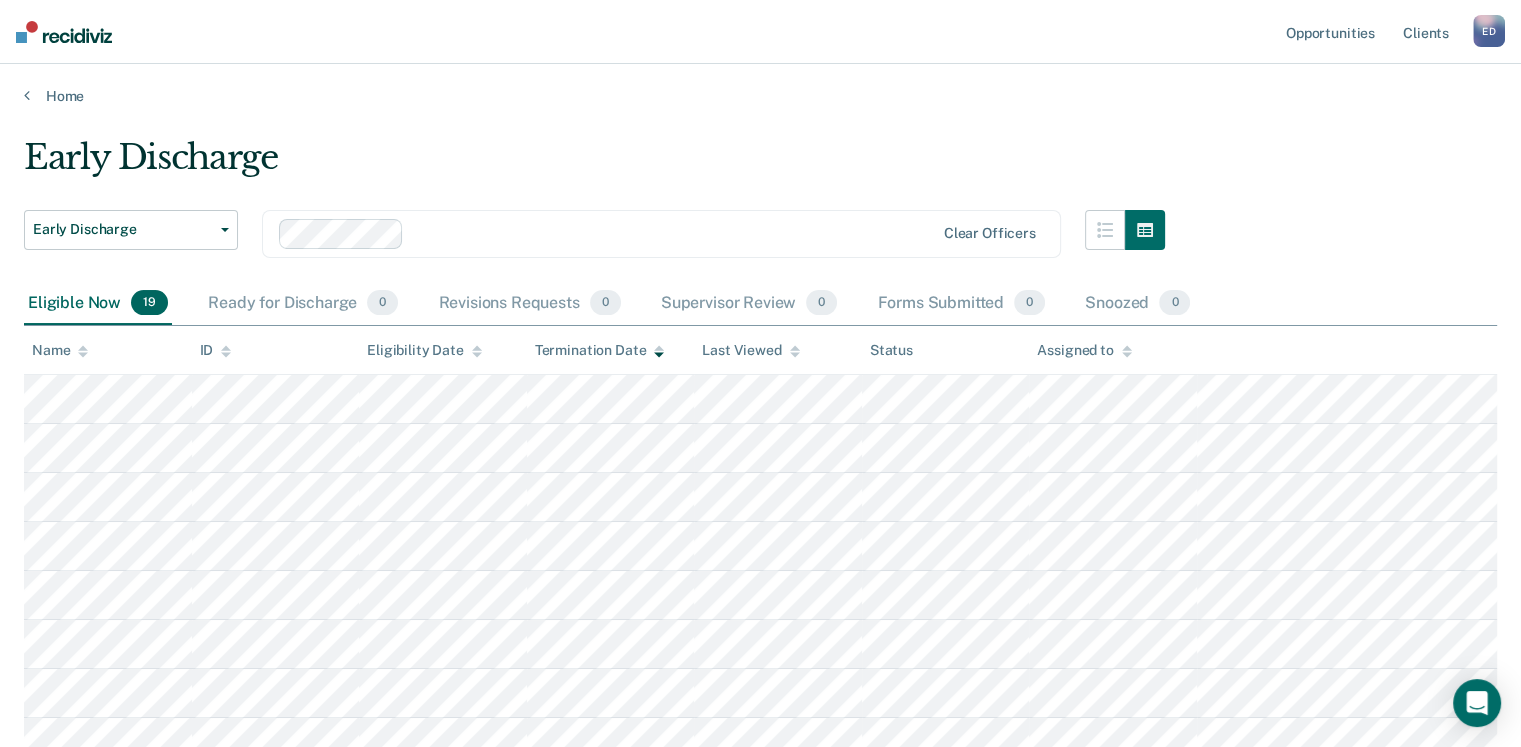 scroll, scrollTop: 0, scrollLeft: 0, axis: both 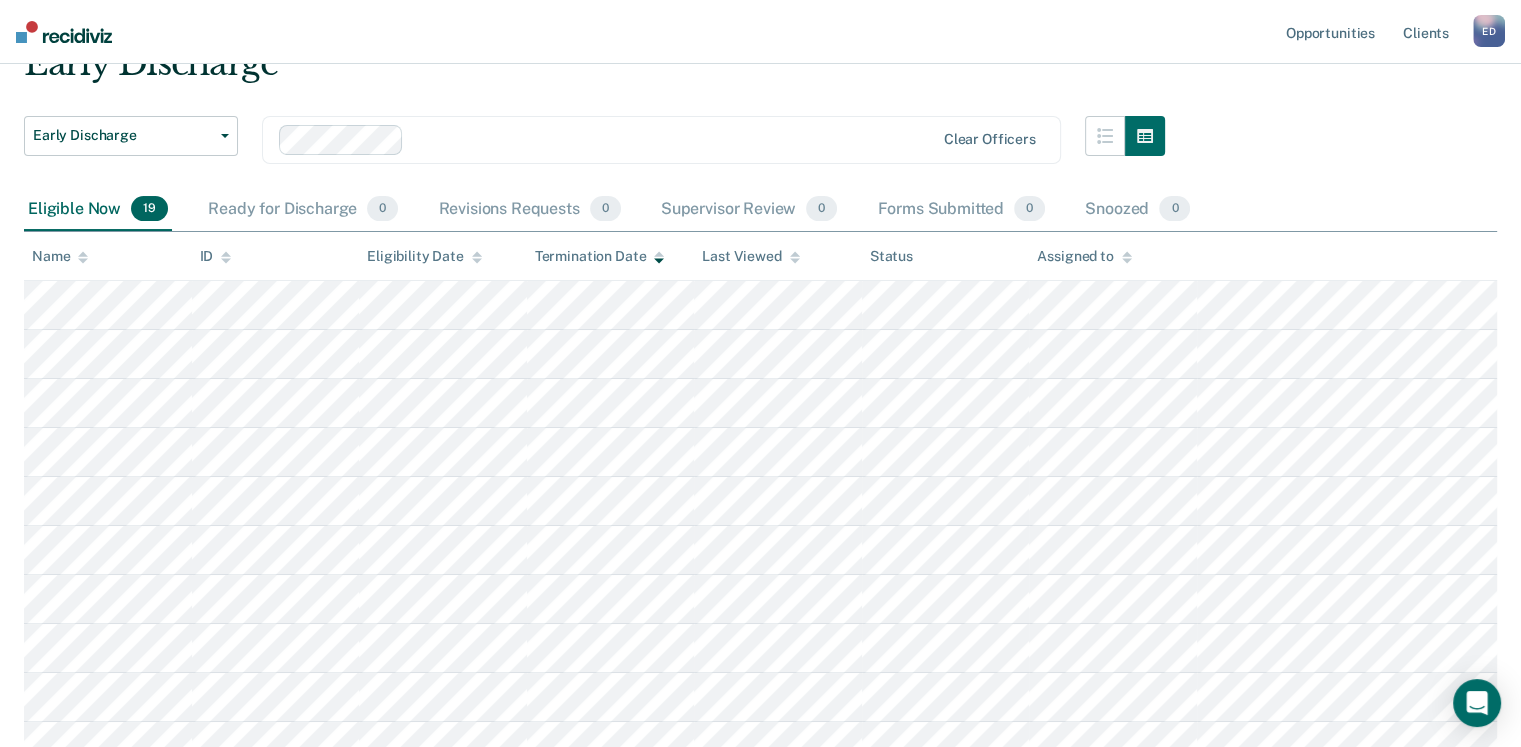 click at bounding box center (760, 305) 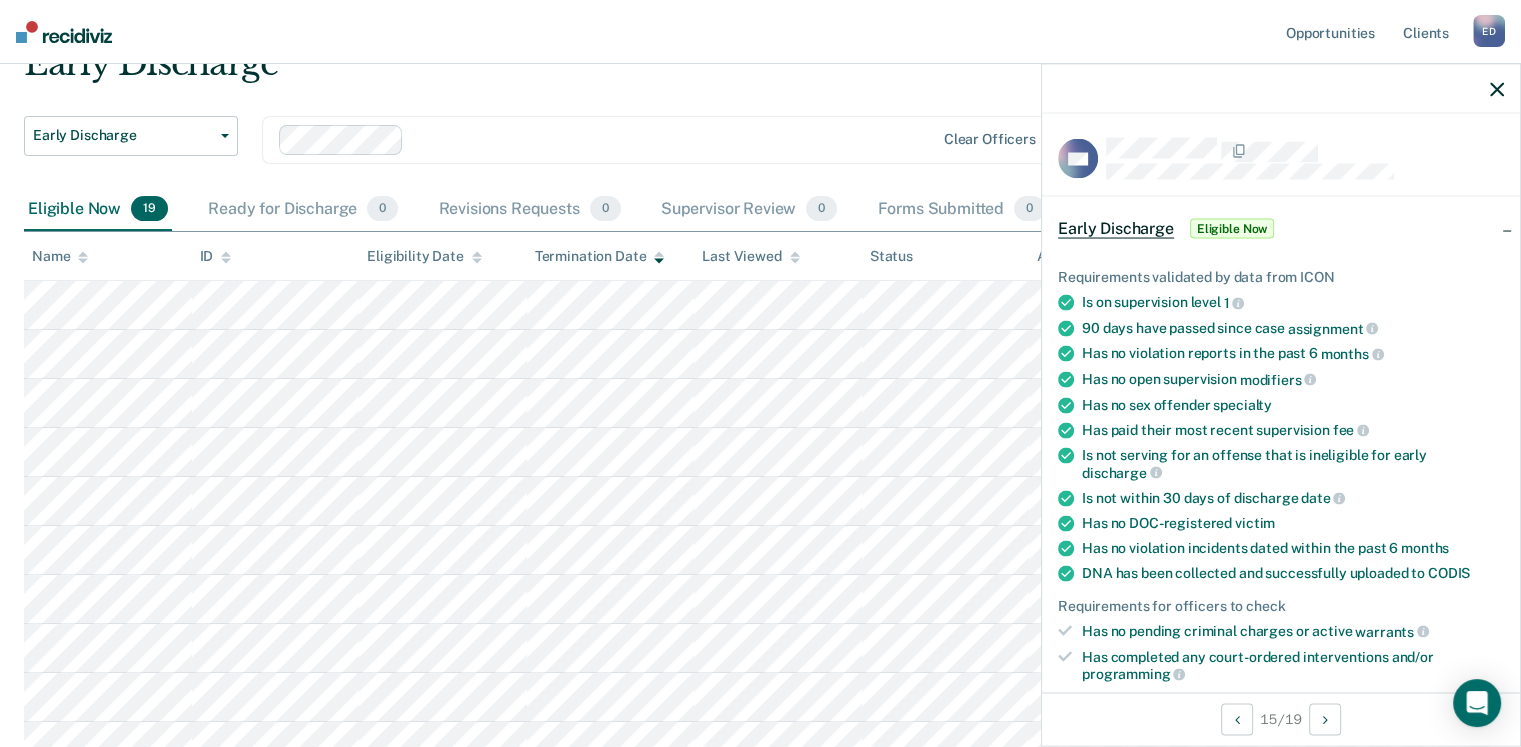 drag, startPoint x: 1495, startPoint y: 86, endPoint x: 1490, endPoint y: 101, distance: 15.811388 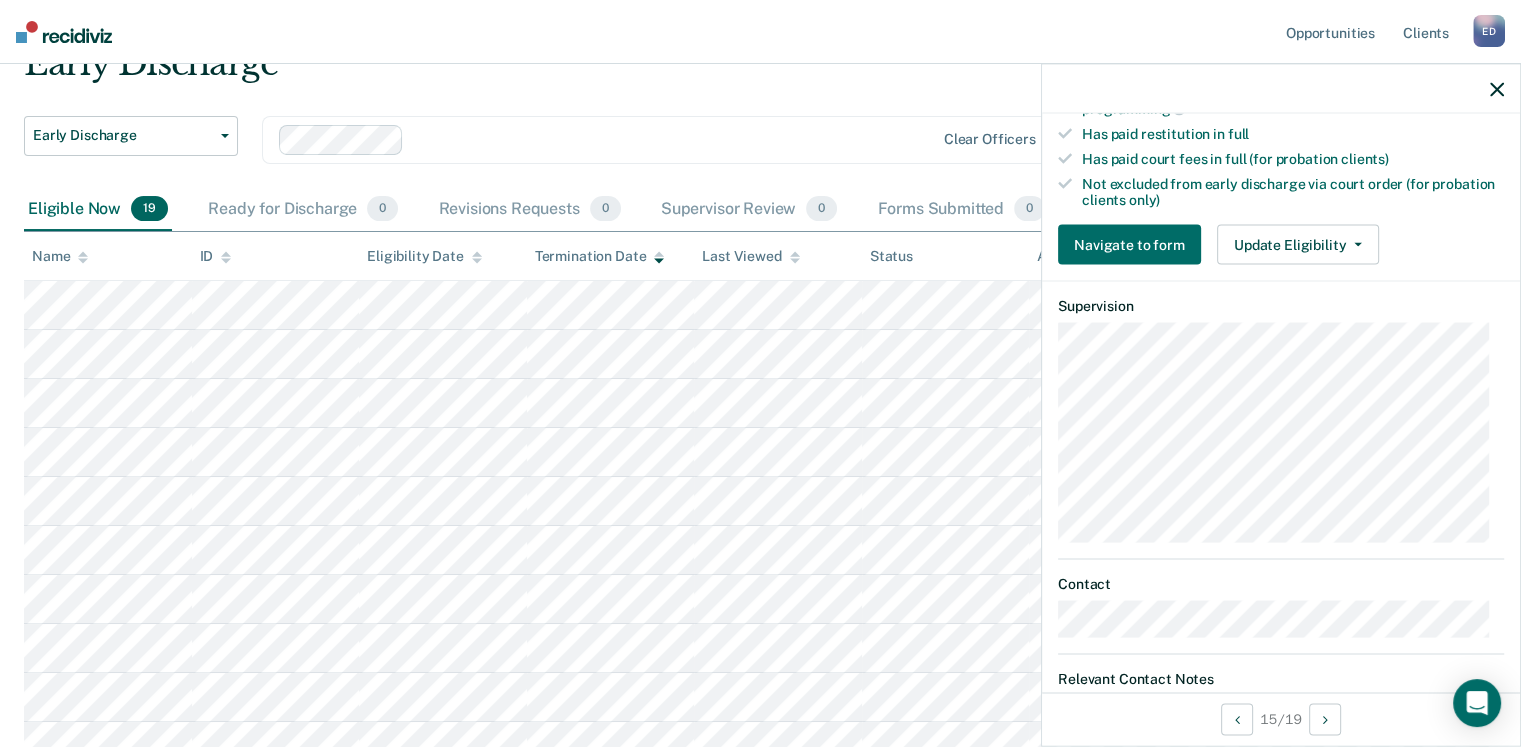 scroll, scrollTop: 561, scrollLeft: 0, axis: vertical 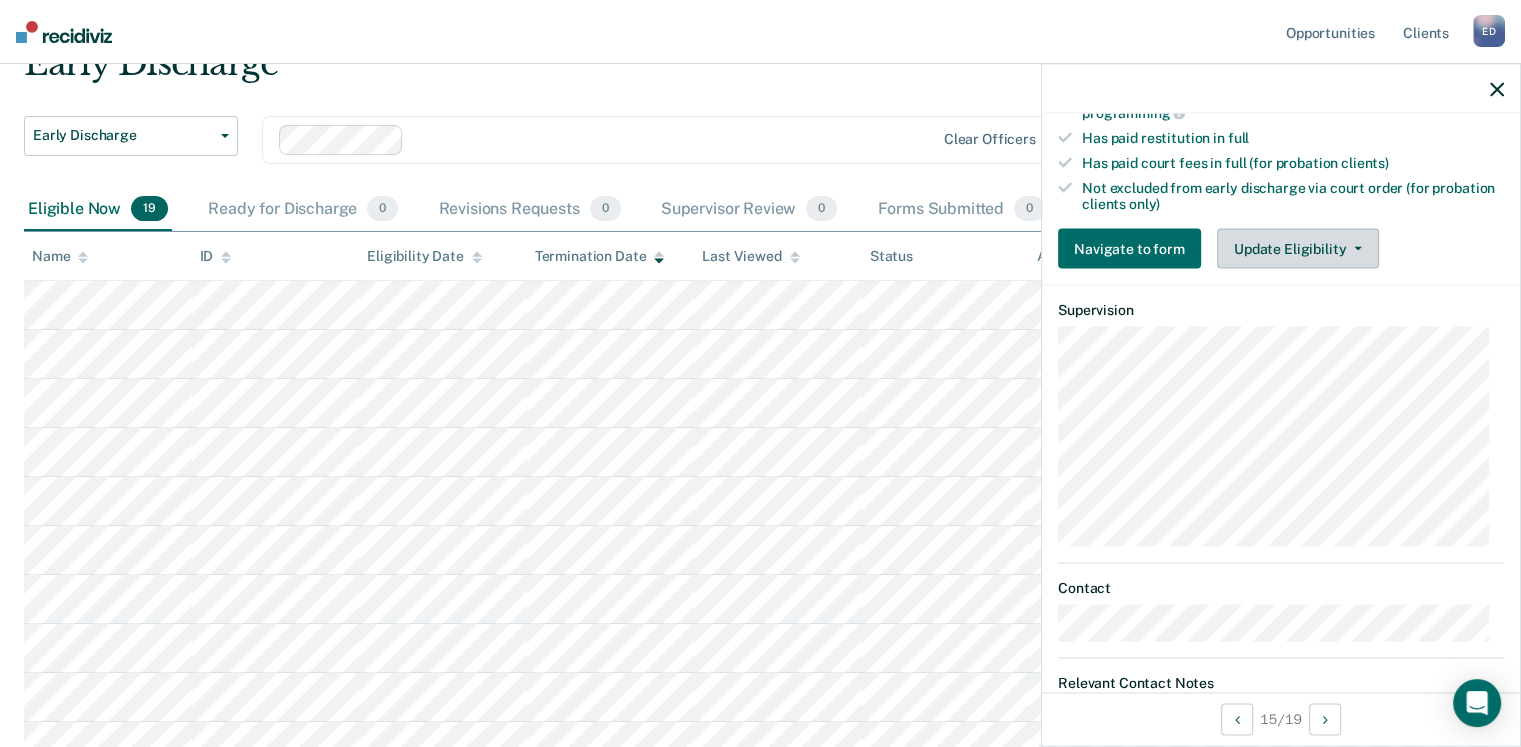 click on "Update Eligibility" at bounding box center (1298, 249) 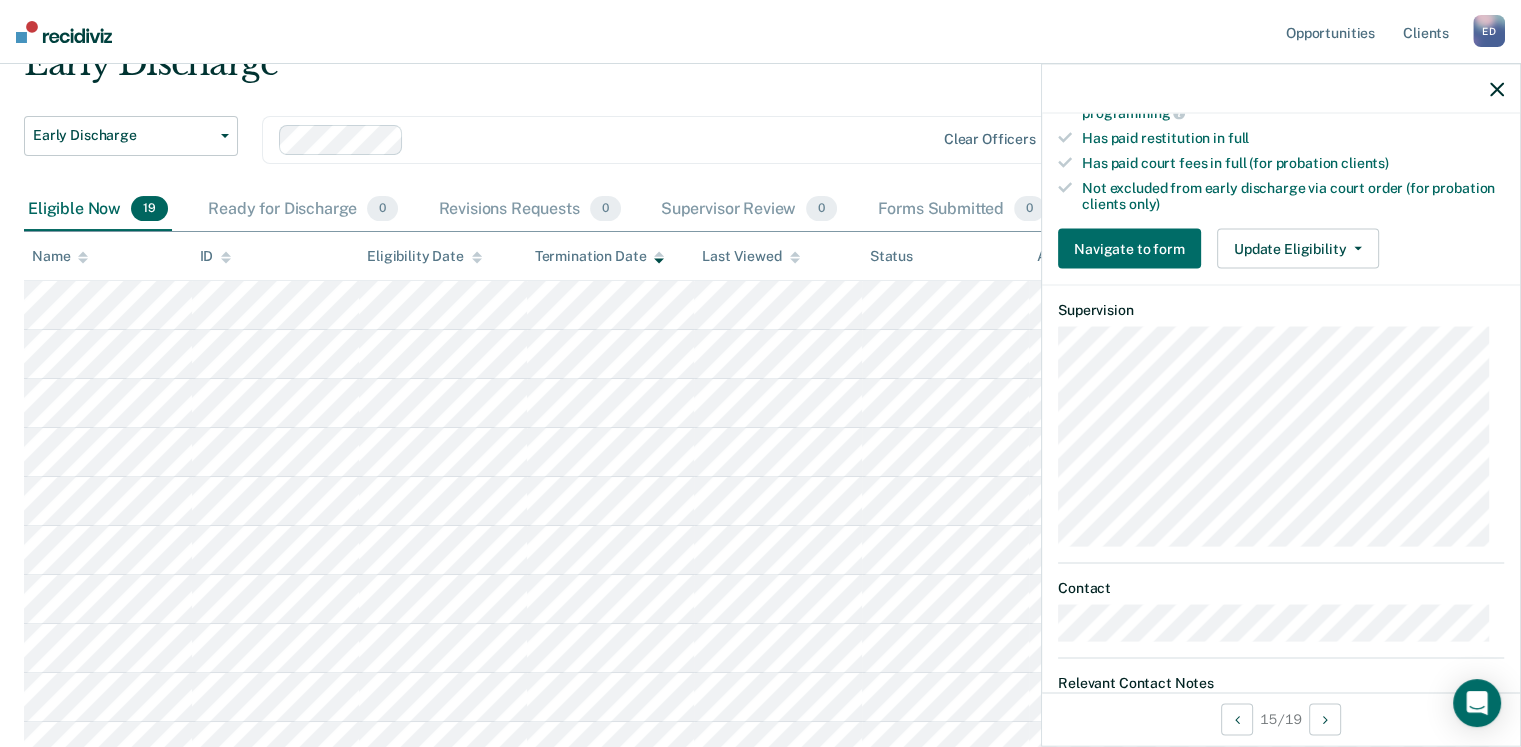 click at bounding box center (1497, 89) 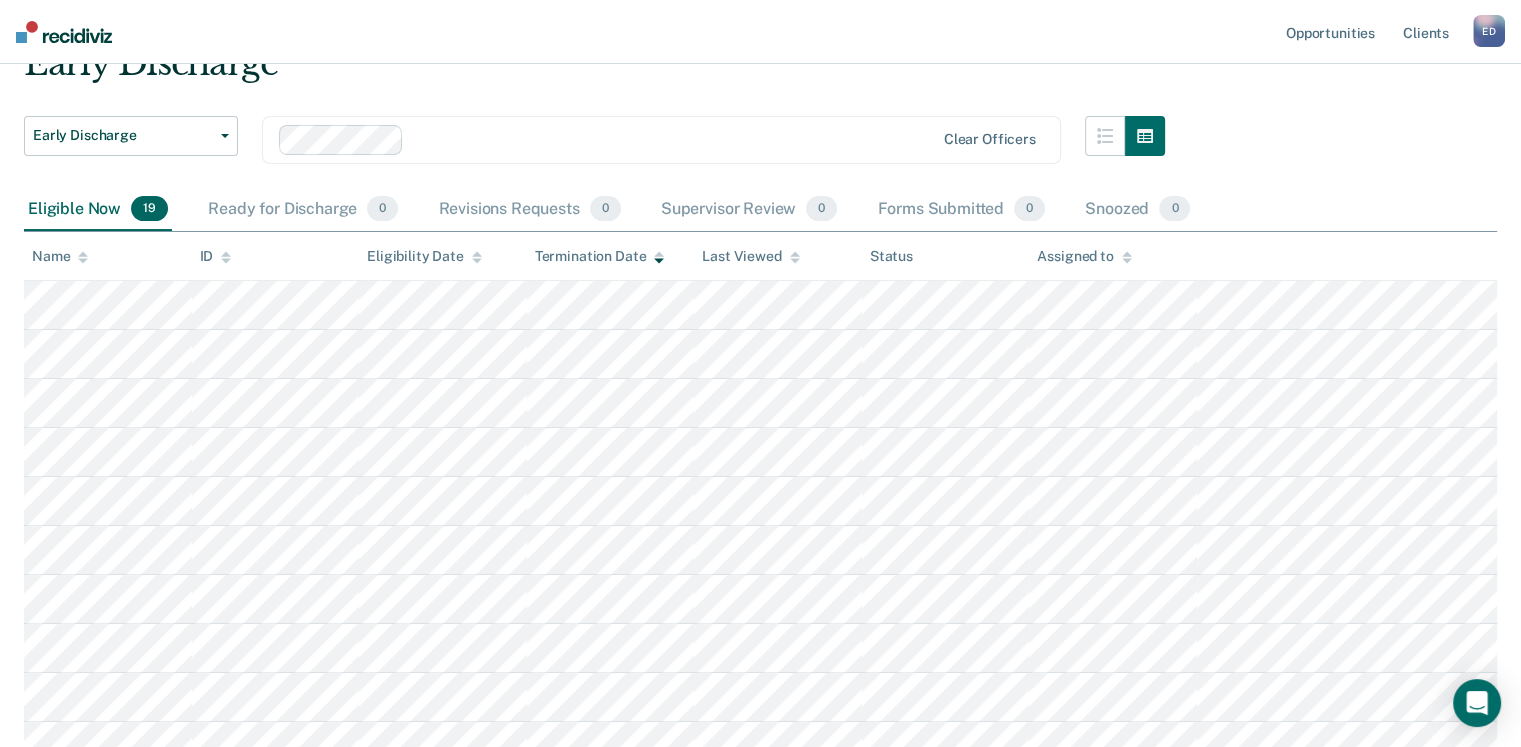 drag, startPoint x: 717, startPoint y: 117, endPoint x: 703, endPoint y: 109, distance: 16.124516 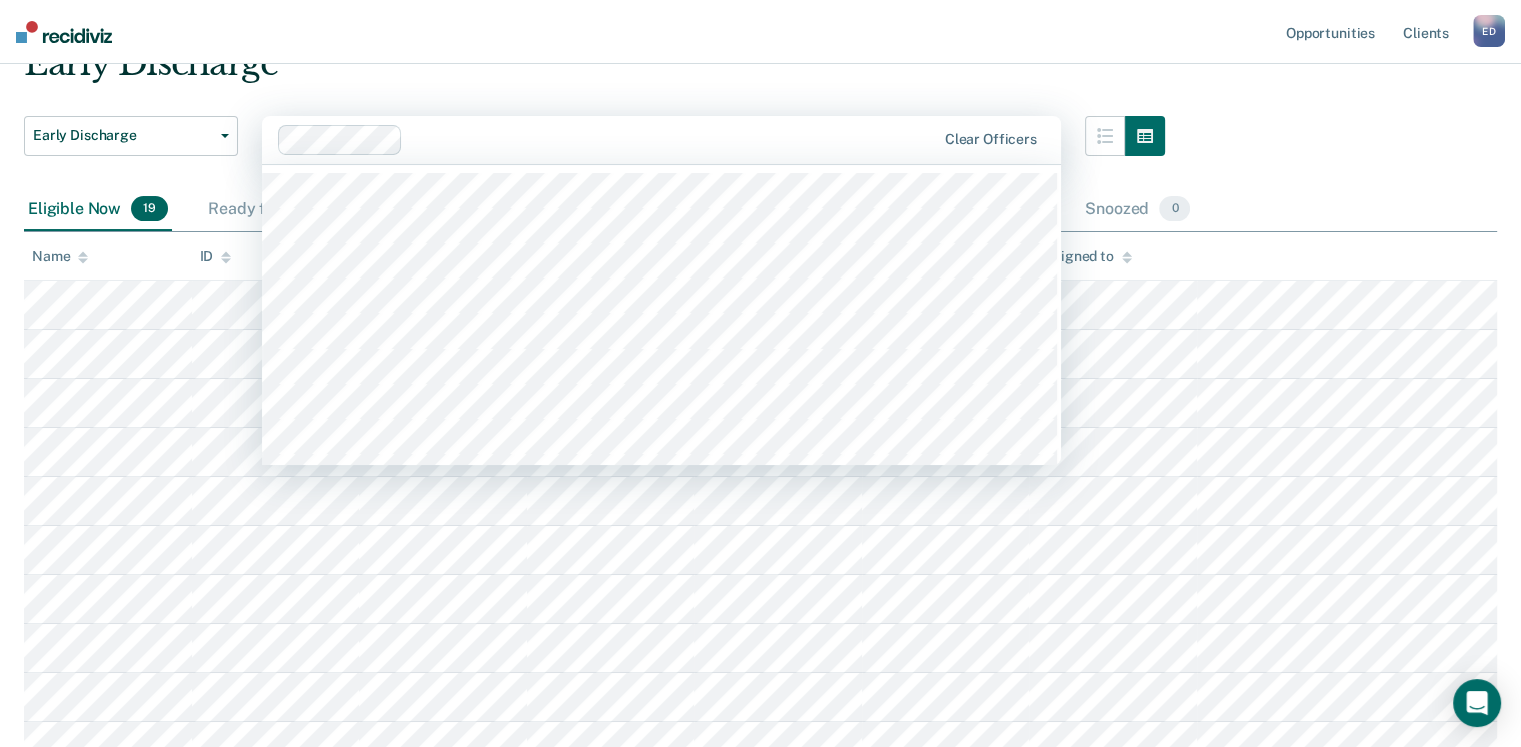 click on "Early Discharge" at bounding box center [594, 71] 